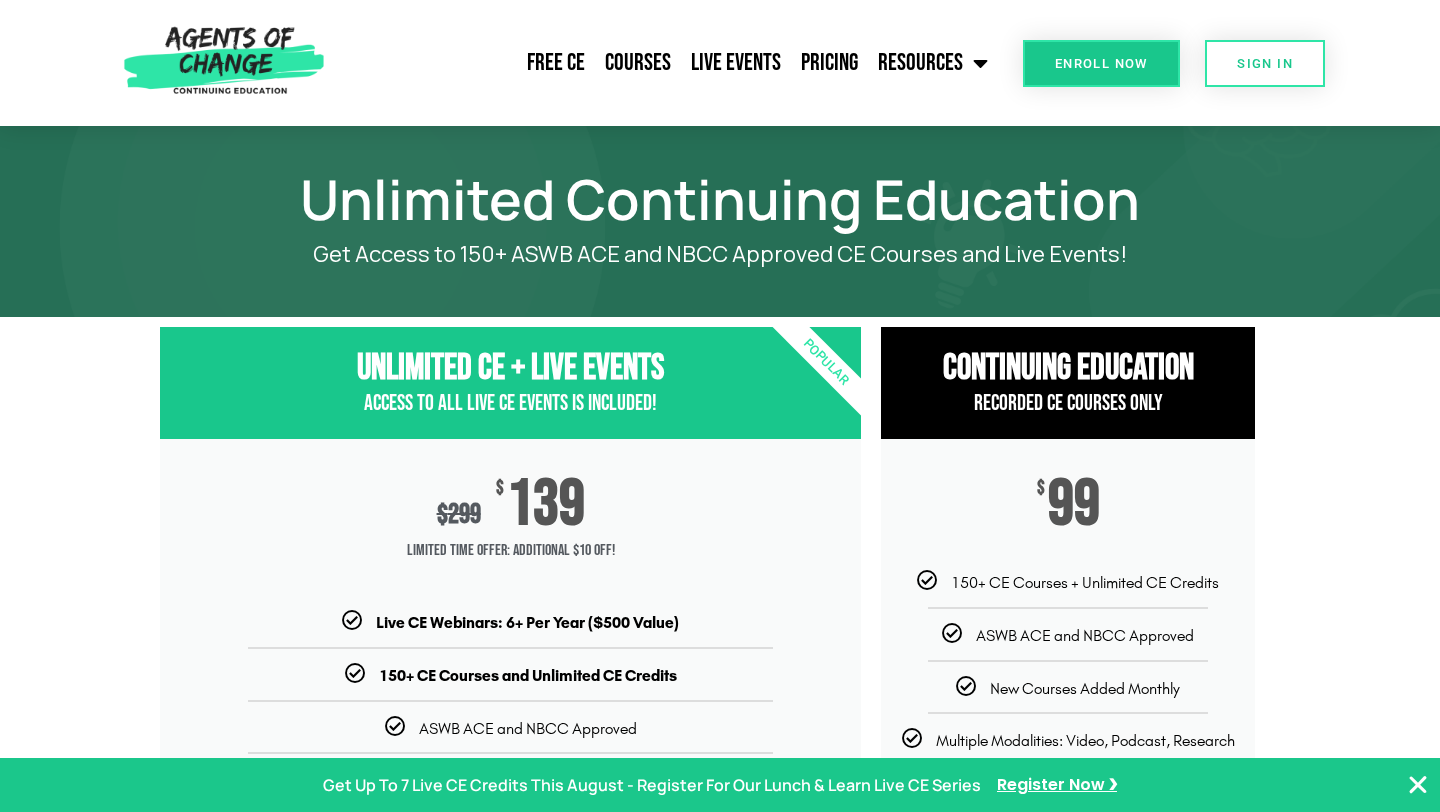 scroll, scrollTop: 0, scrollLeft: 0, axis: both 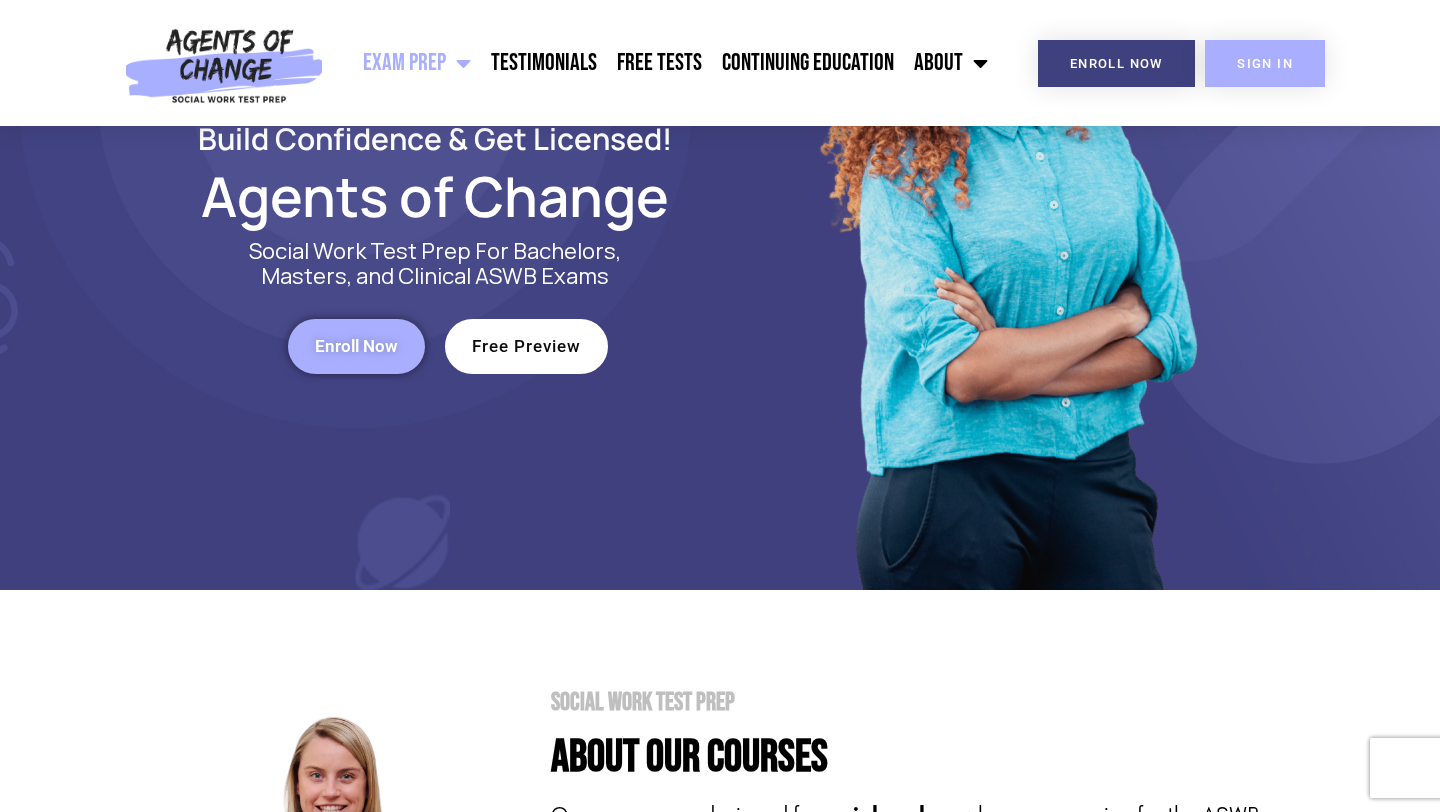 click on "SIGN IN" at bounding box center (1265, 63) 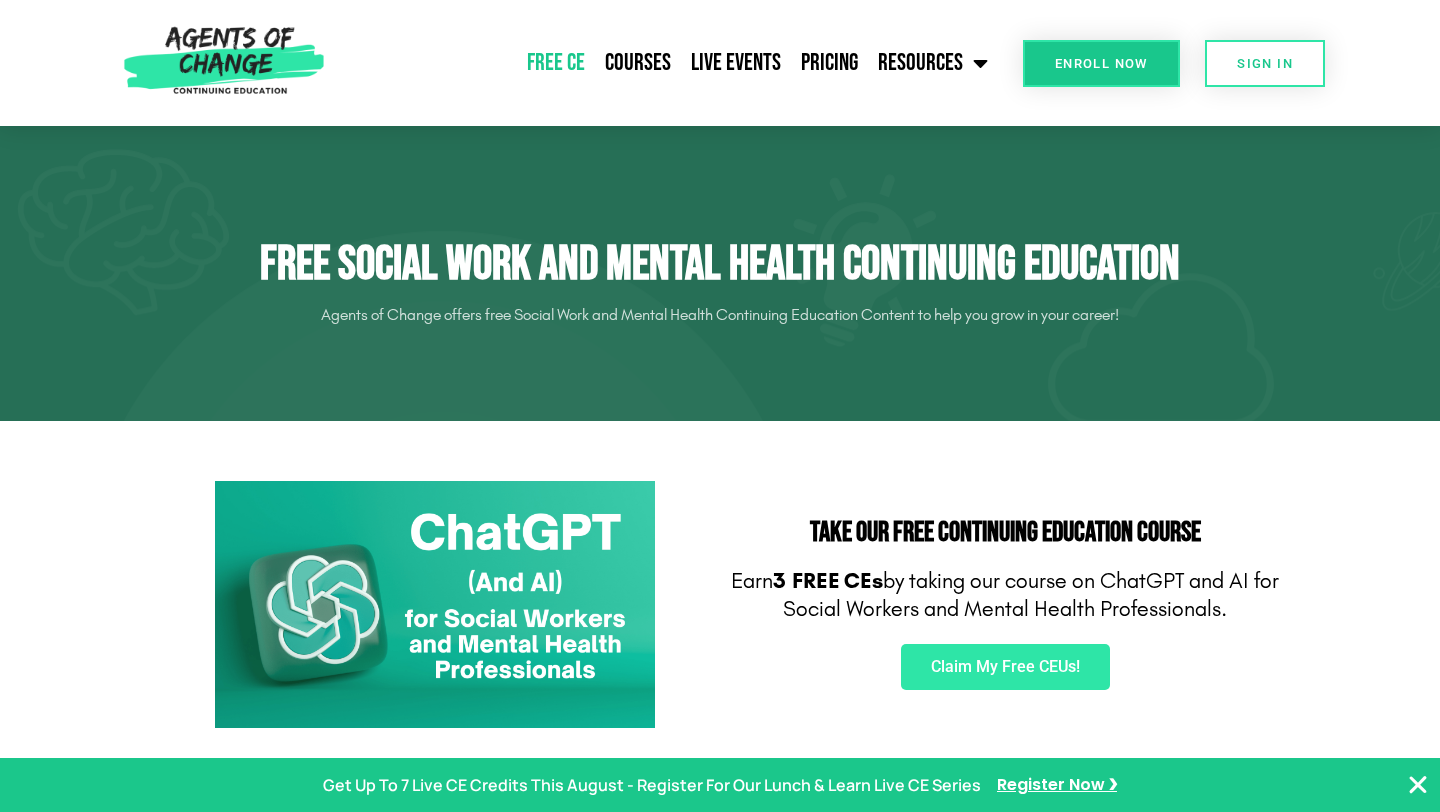 scroll, scrollTop: 301, scrollLeft: 0, axis: vertical 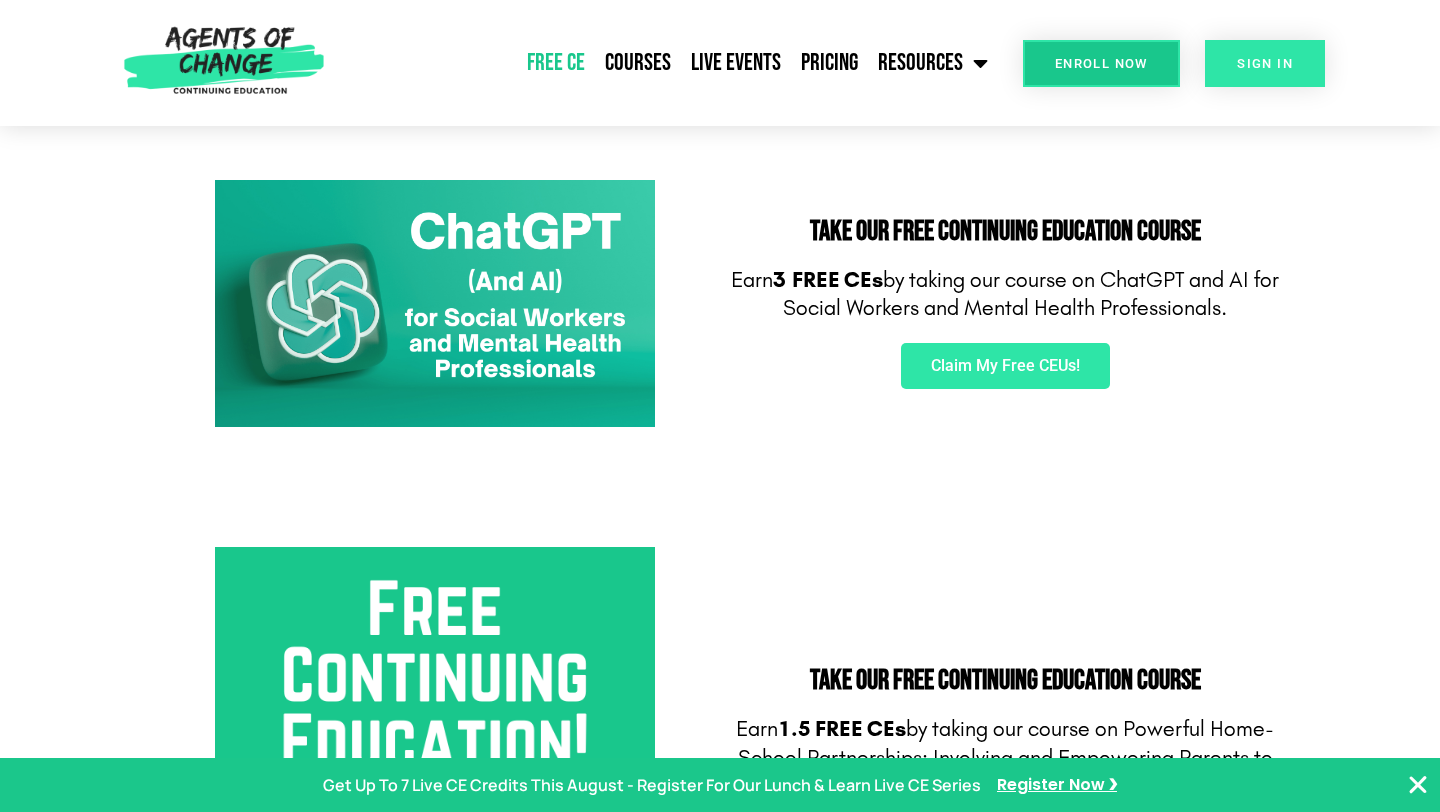 click on "SIGN IN" at bounding box center [1265, 63] 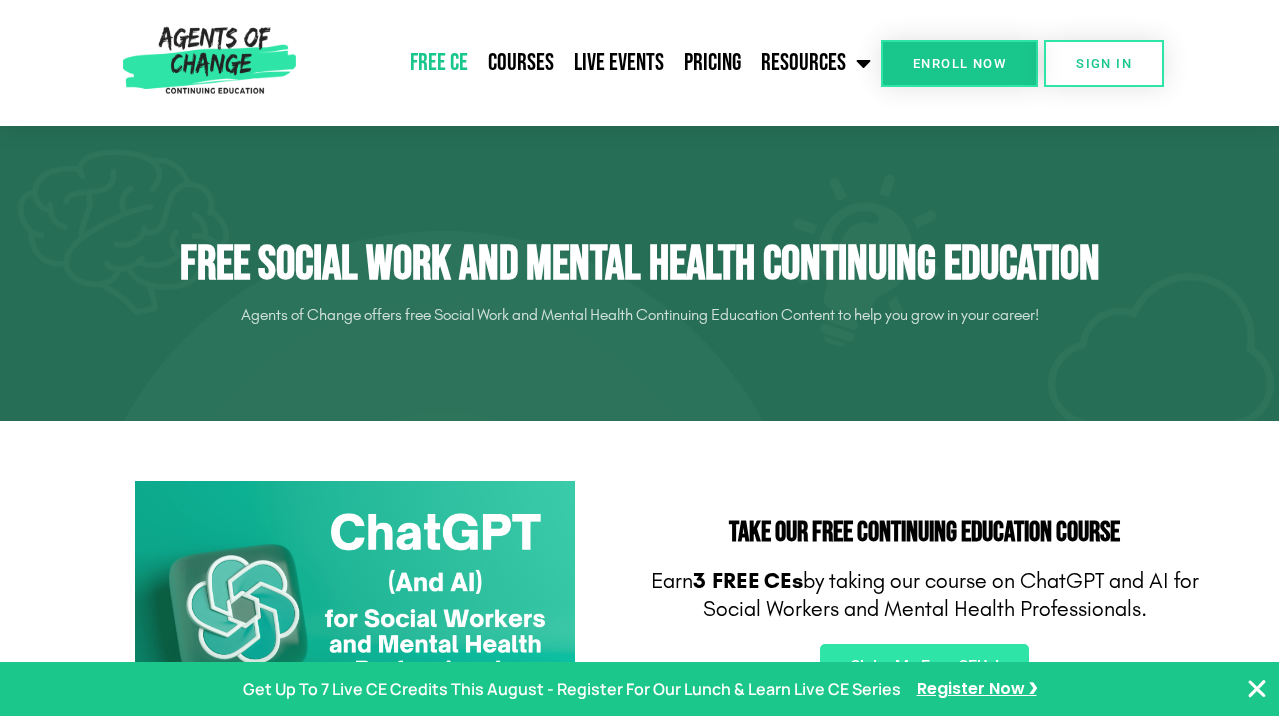 scroll, scrollTop: 0, scrollLeft: 0, axis: both 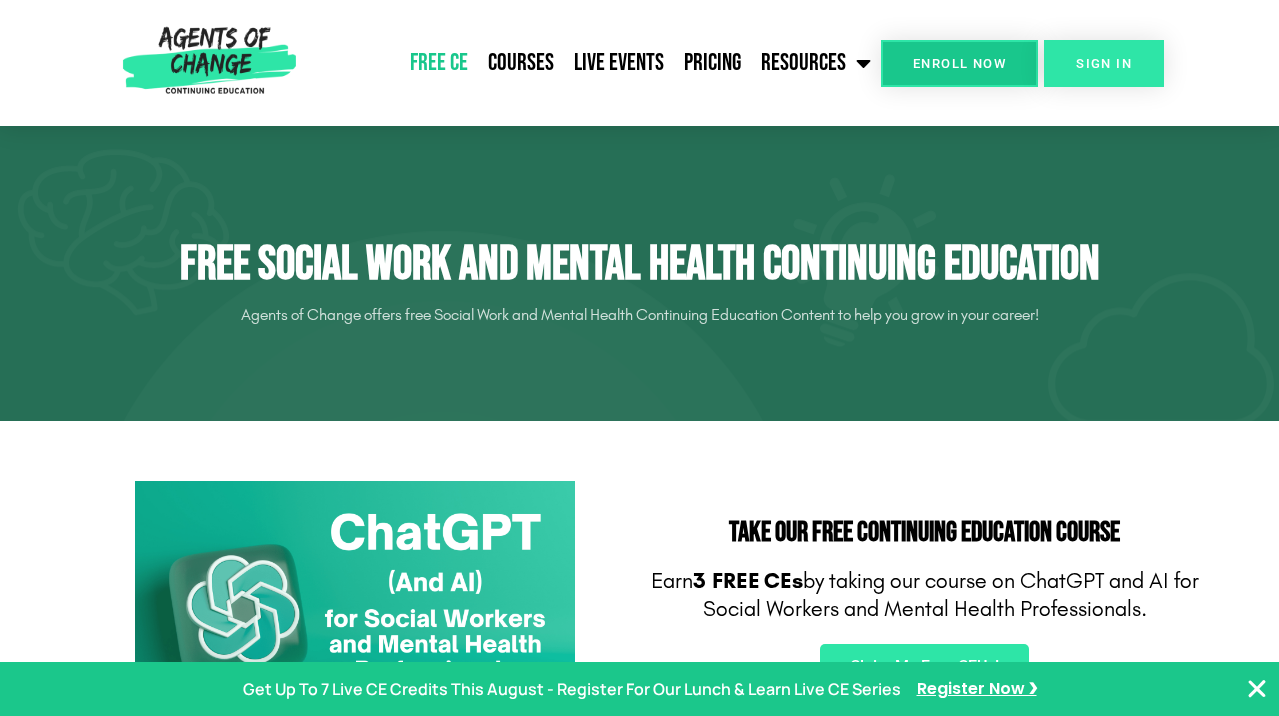 click on "SIGN IN" at bounding box center [1104, 63] 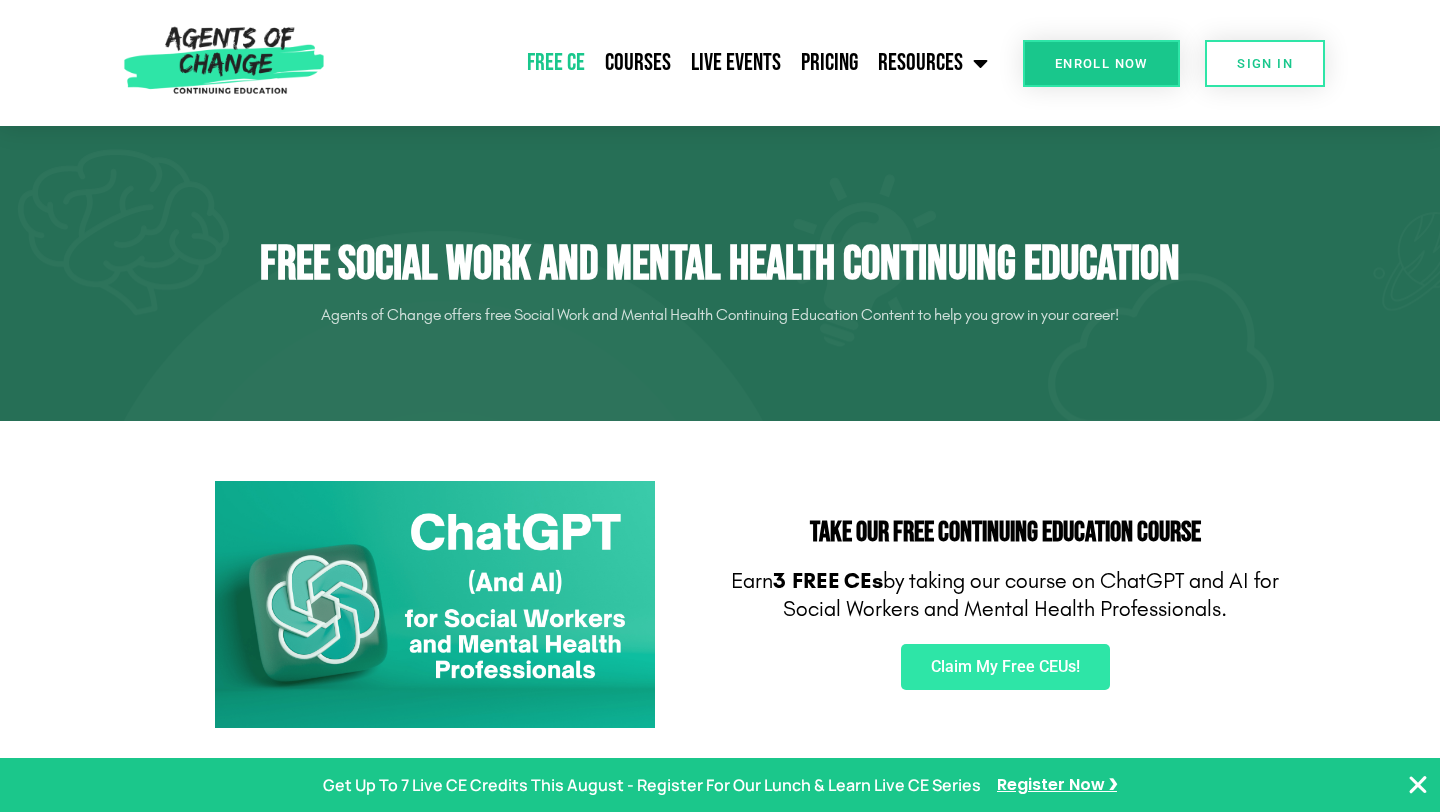 scroll, scrollTop: 270, scrollLeft: 0, axis: vertical 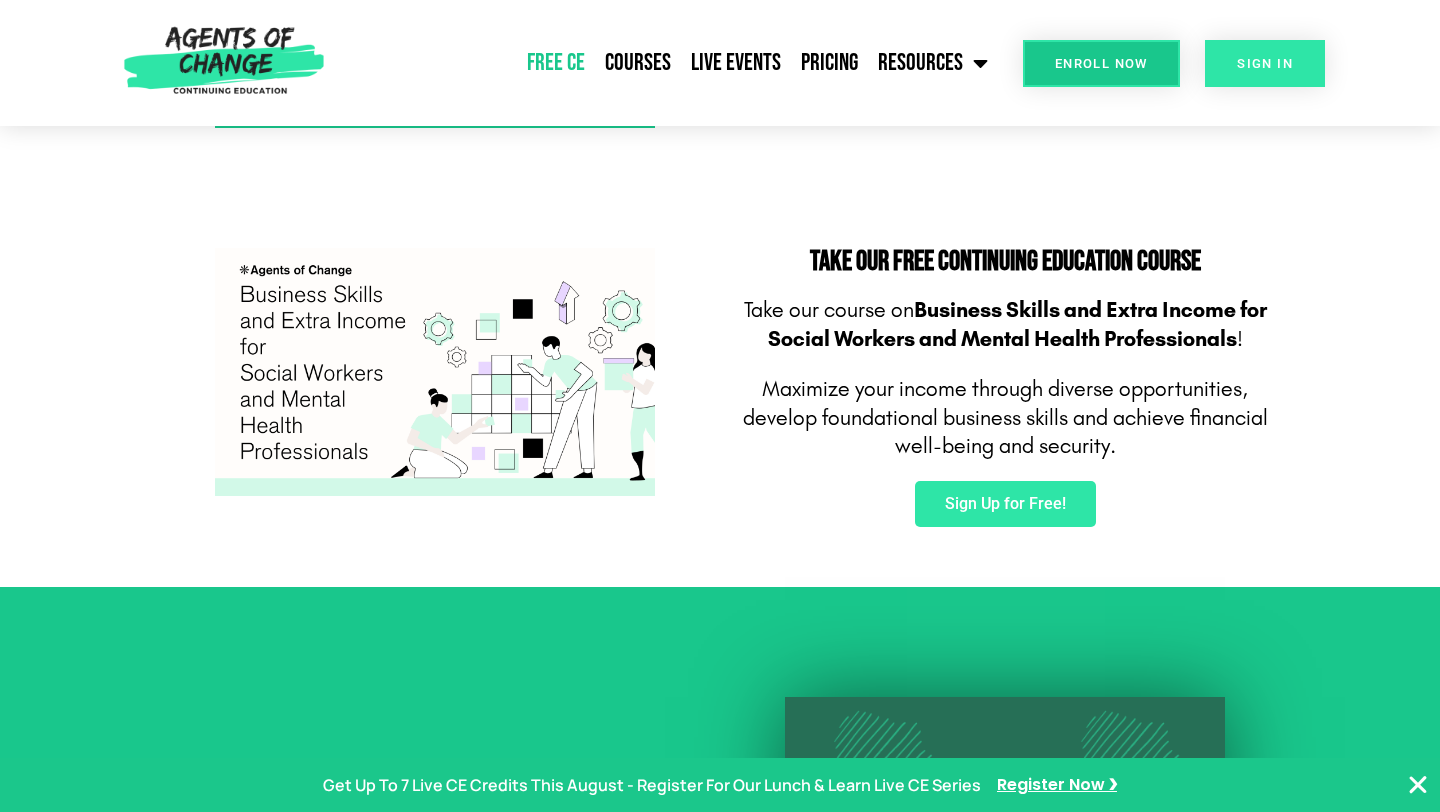 click on "SIGN IN" at bounding box center (1265, 63) 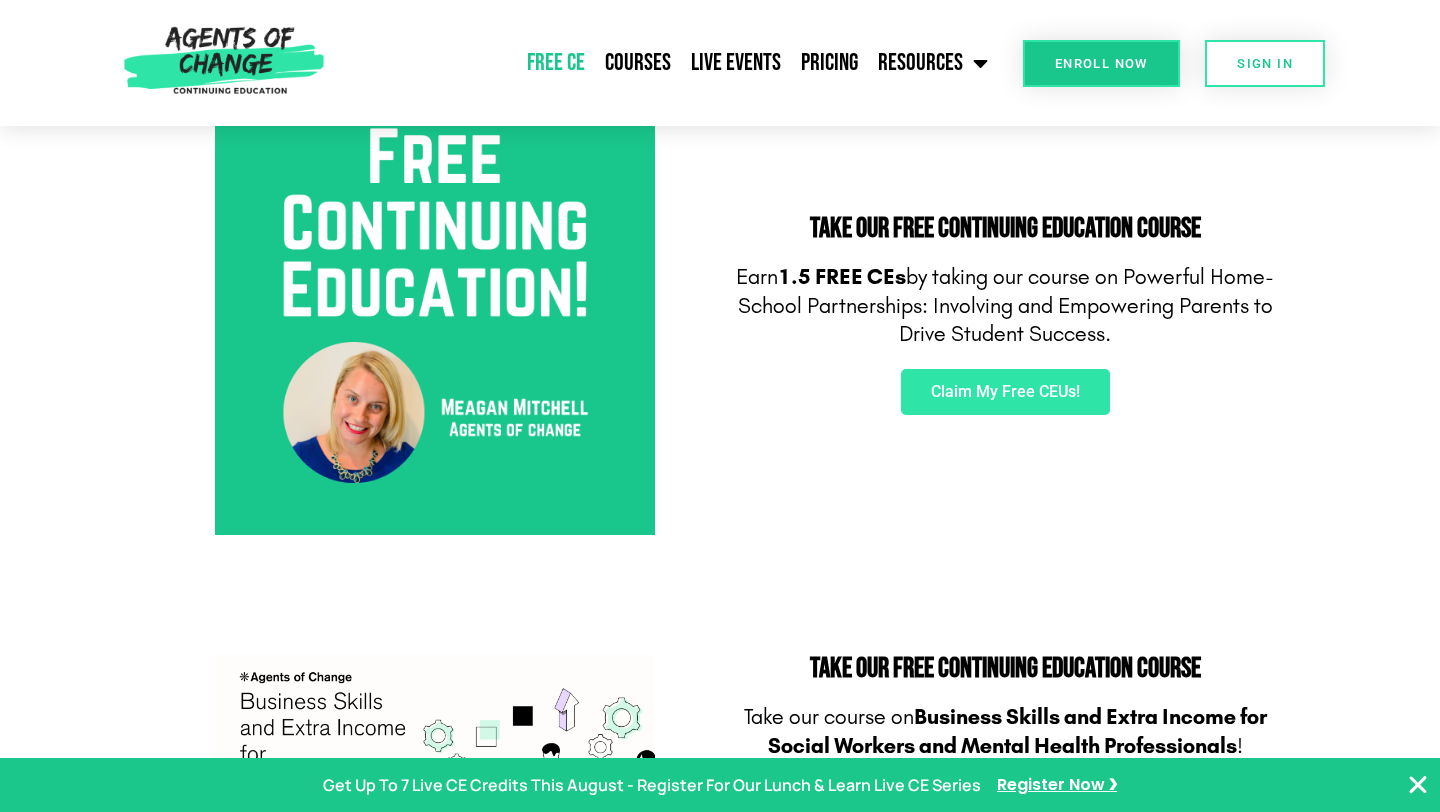 scroll, scrollTop: 713, scrollLeft: 0, axis: vertical 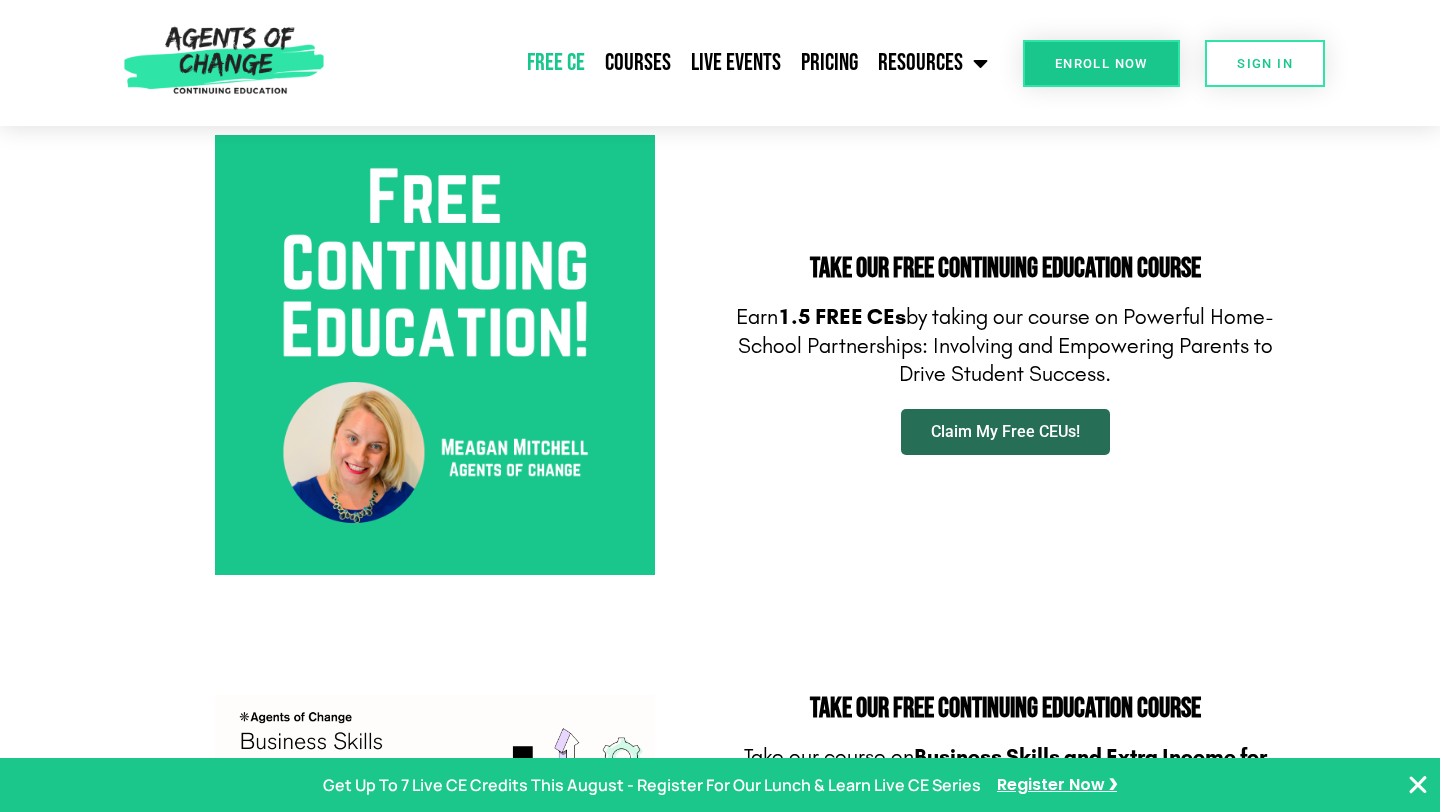 click on "Claim My Free CEUs!" at bounding box center (1005, 432) 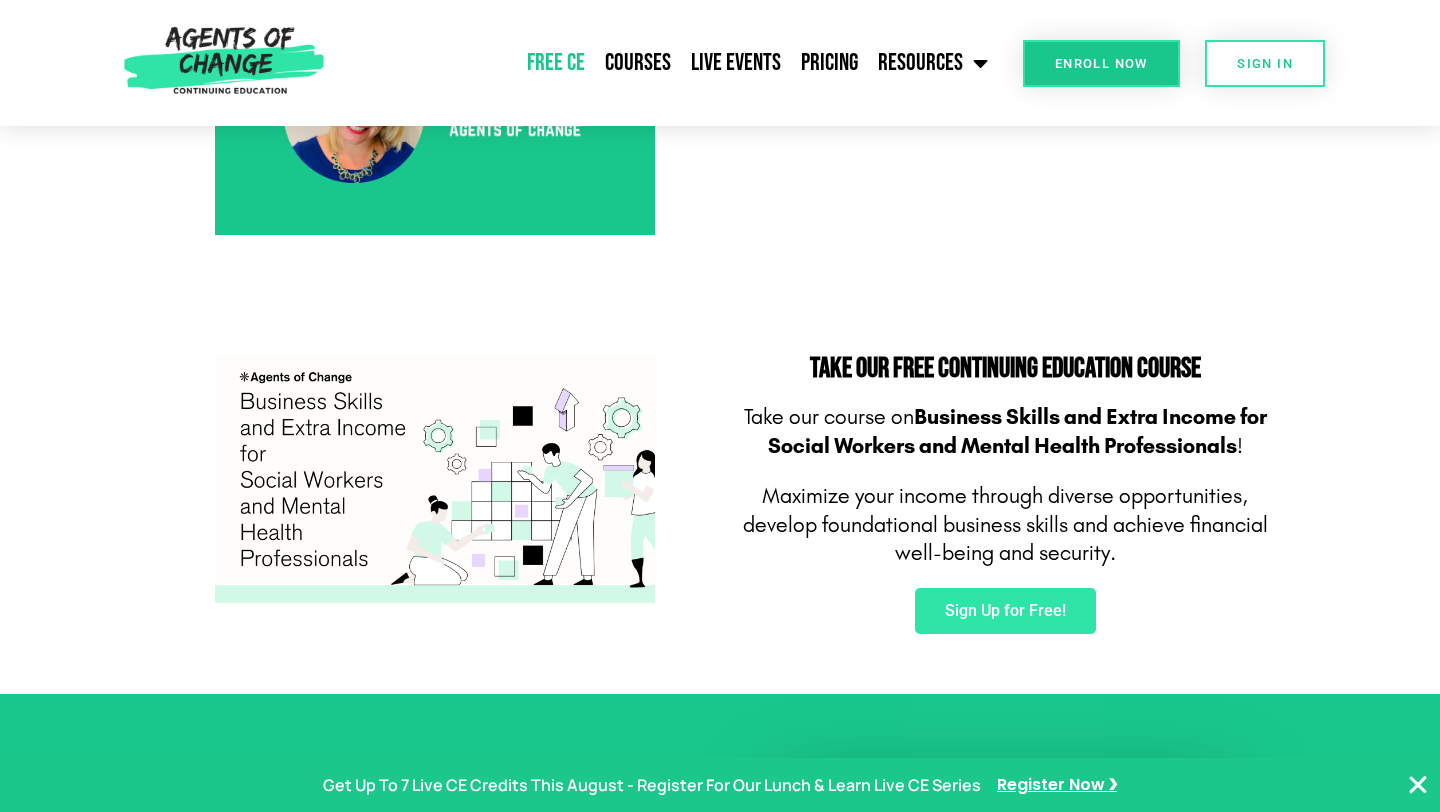 scroll, scrollTop: 1066, scrollLeft: 0, axis: vertical 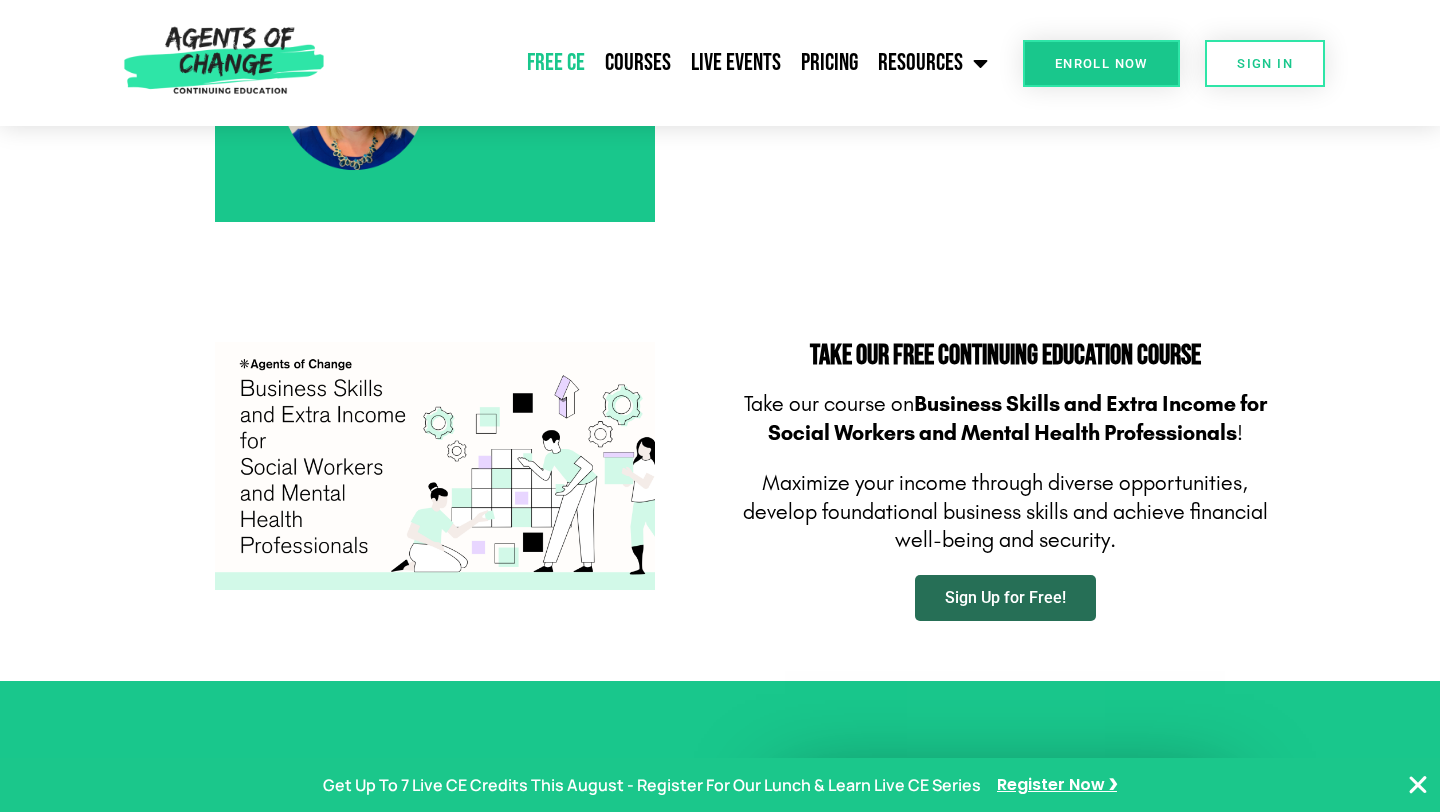 click on "Sign Up for Free!" at bounding box center [1005, 598] 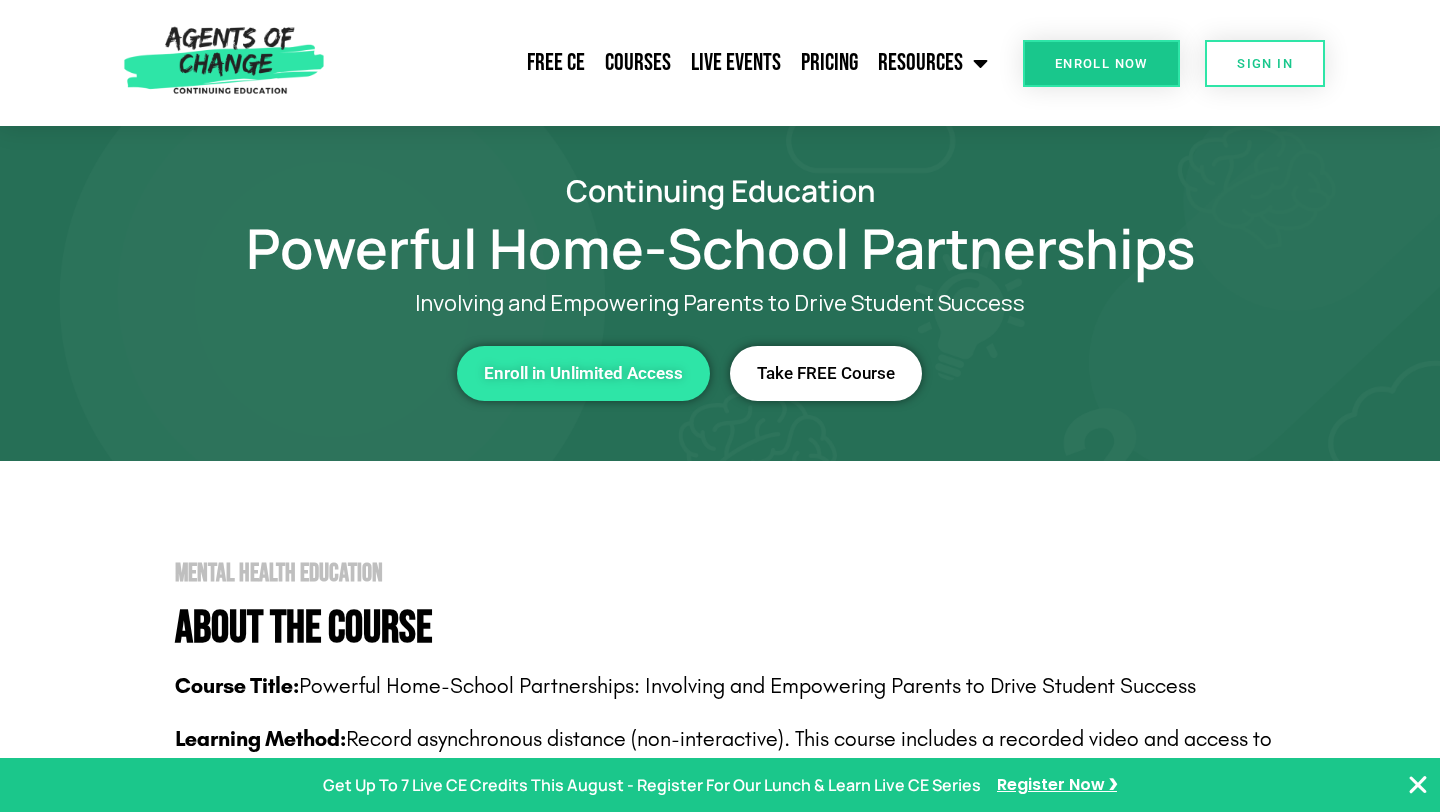 scroll, scrollTop: 0, scrollLeft: 0, axis: both 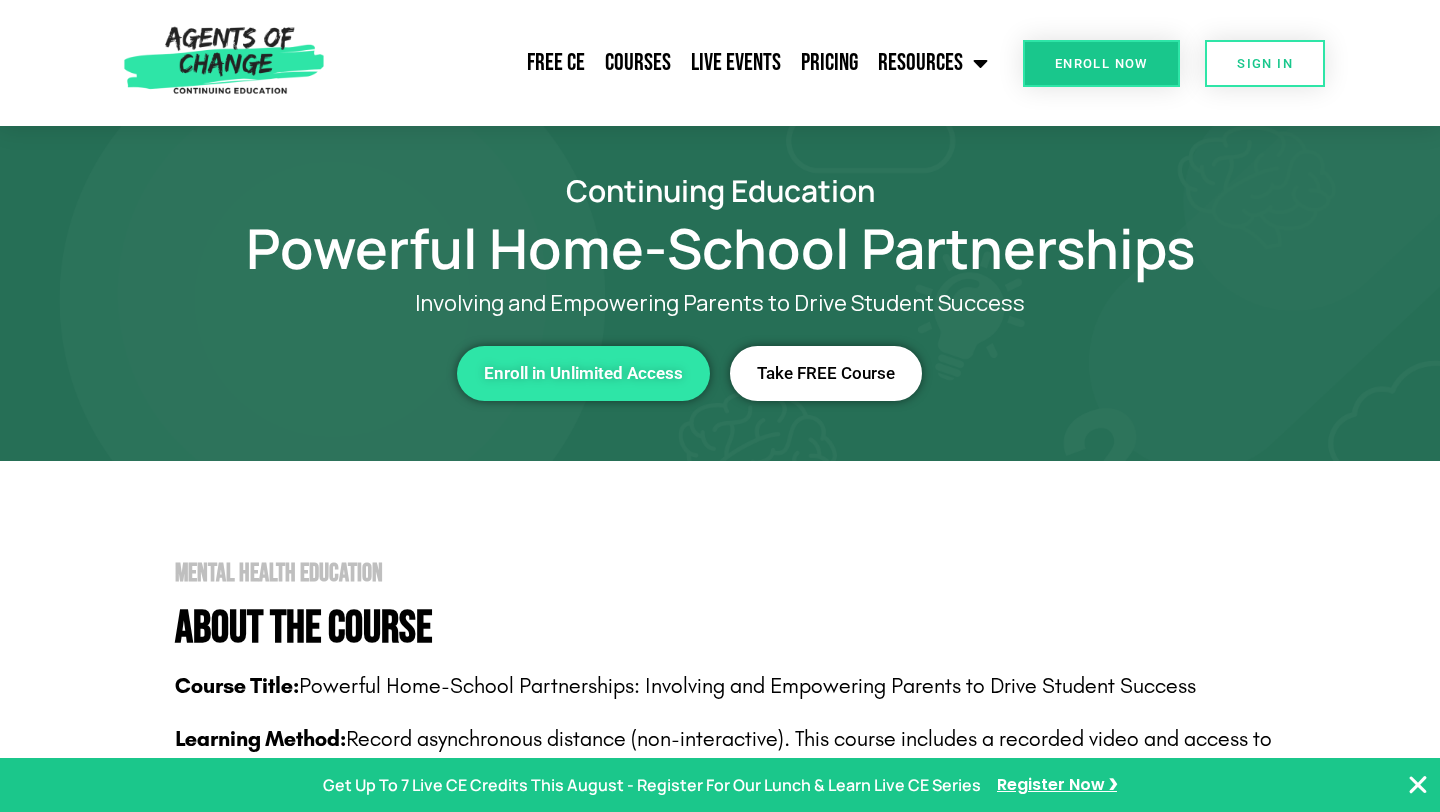 click on "Take FREE Course" at bounding box center [826, 373] 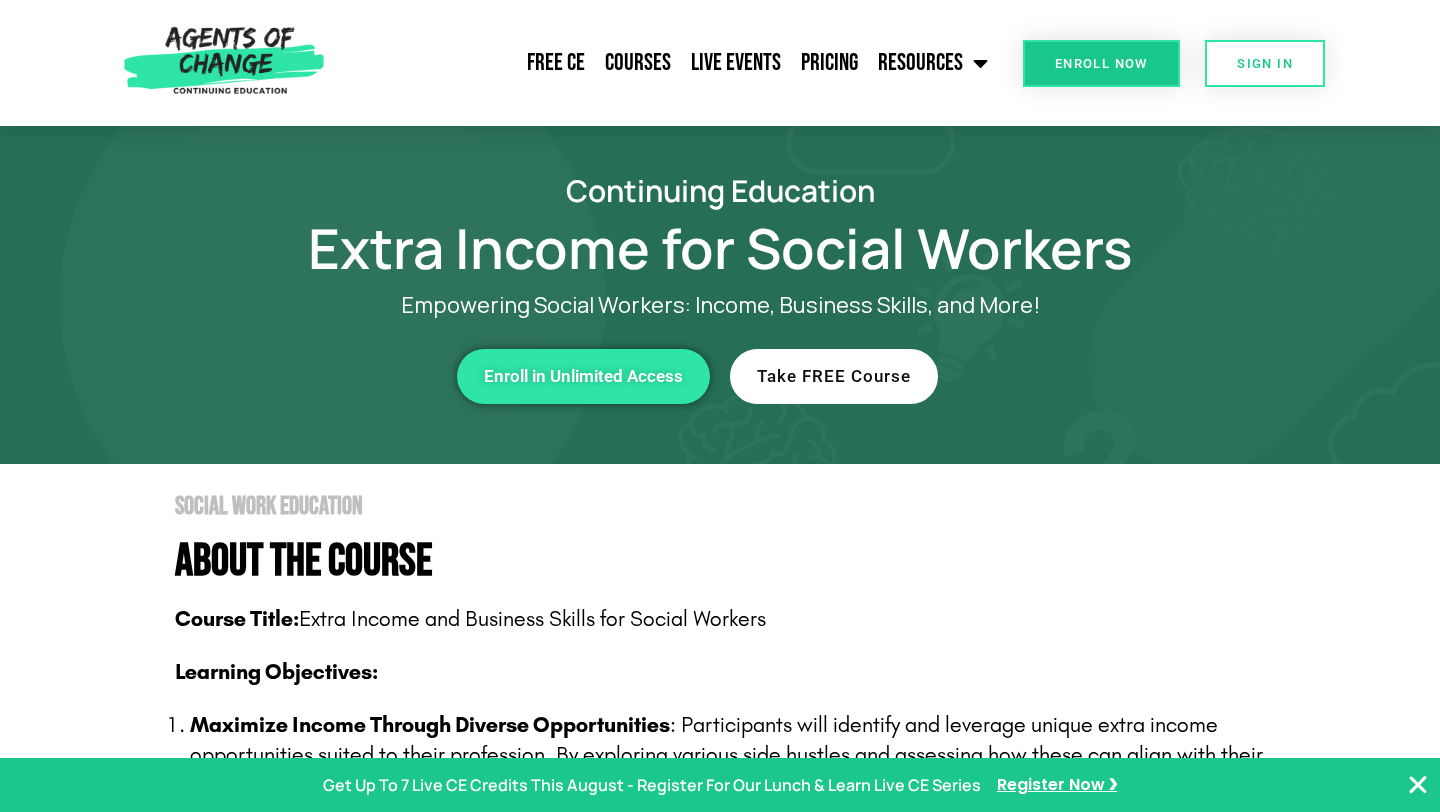 scroll, scrollTop: 0, scrollLeft: 0, axis: both 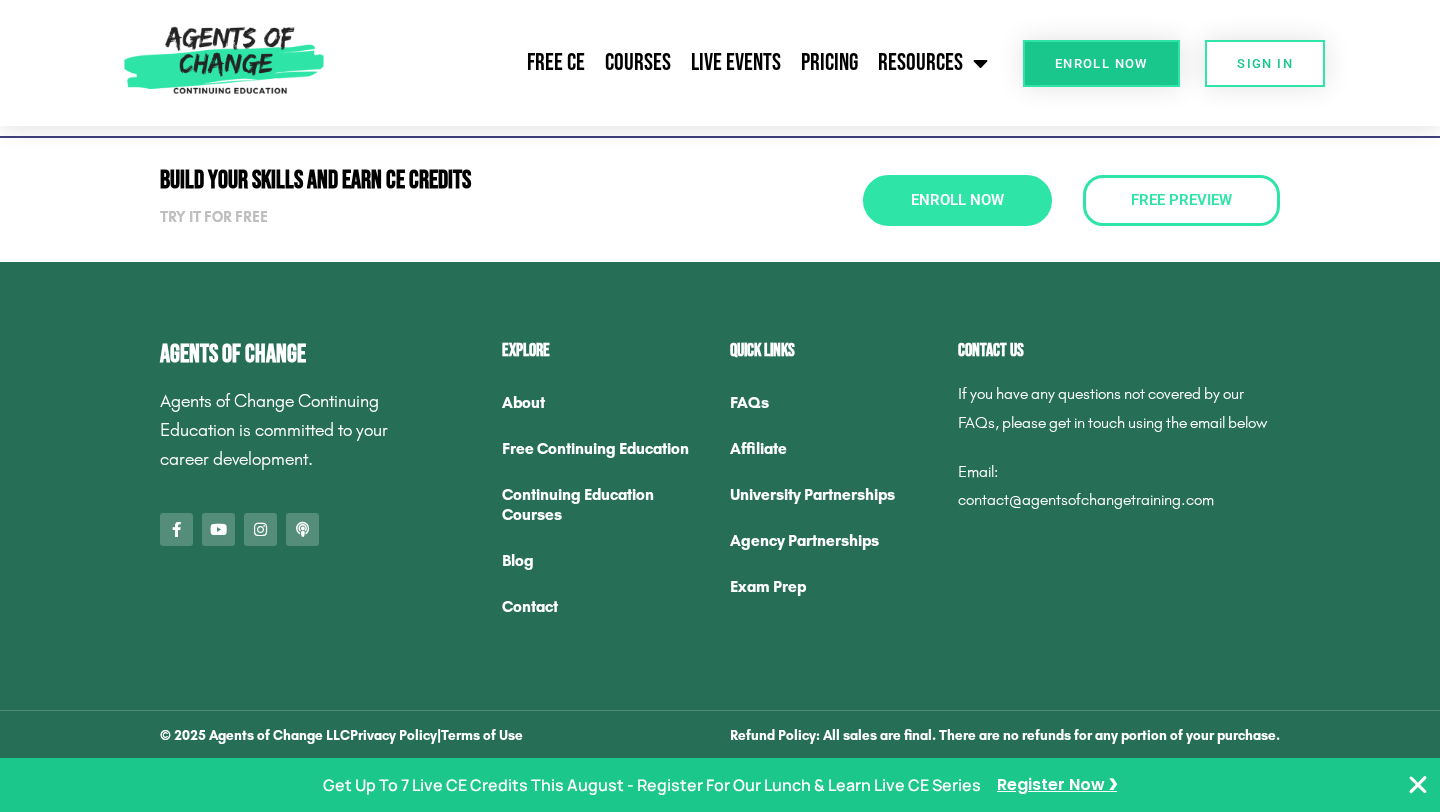 click on "Free Continuing Education" 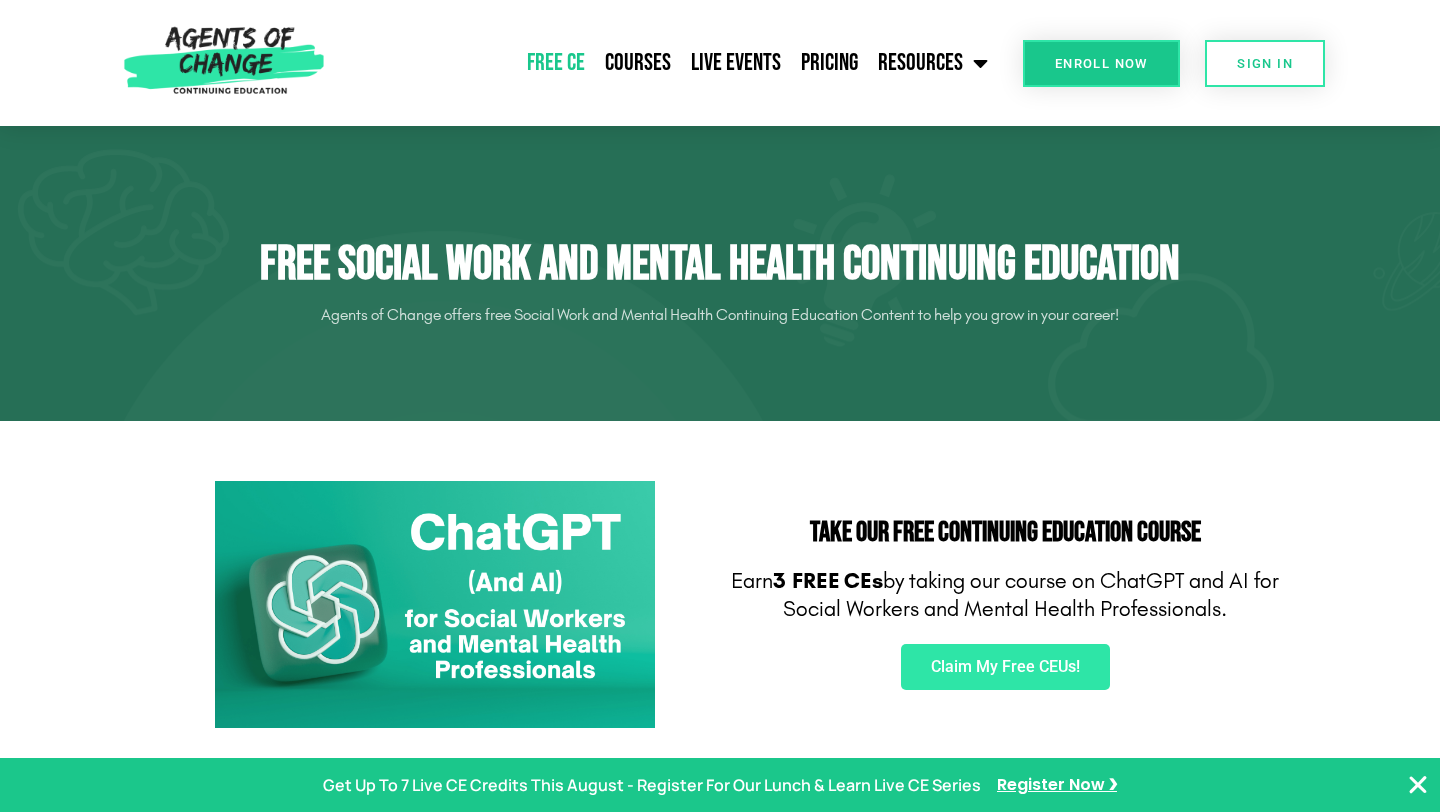 scroll, scrollTop: 0, scrollLeft: 0, axis: both 